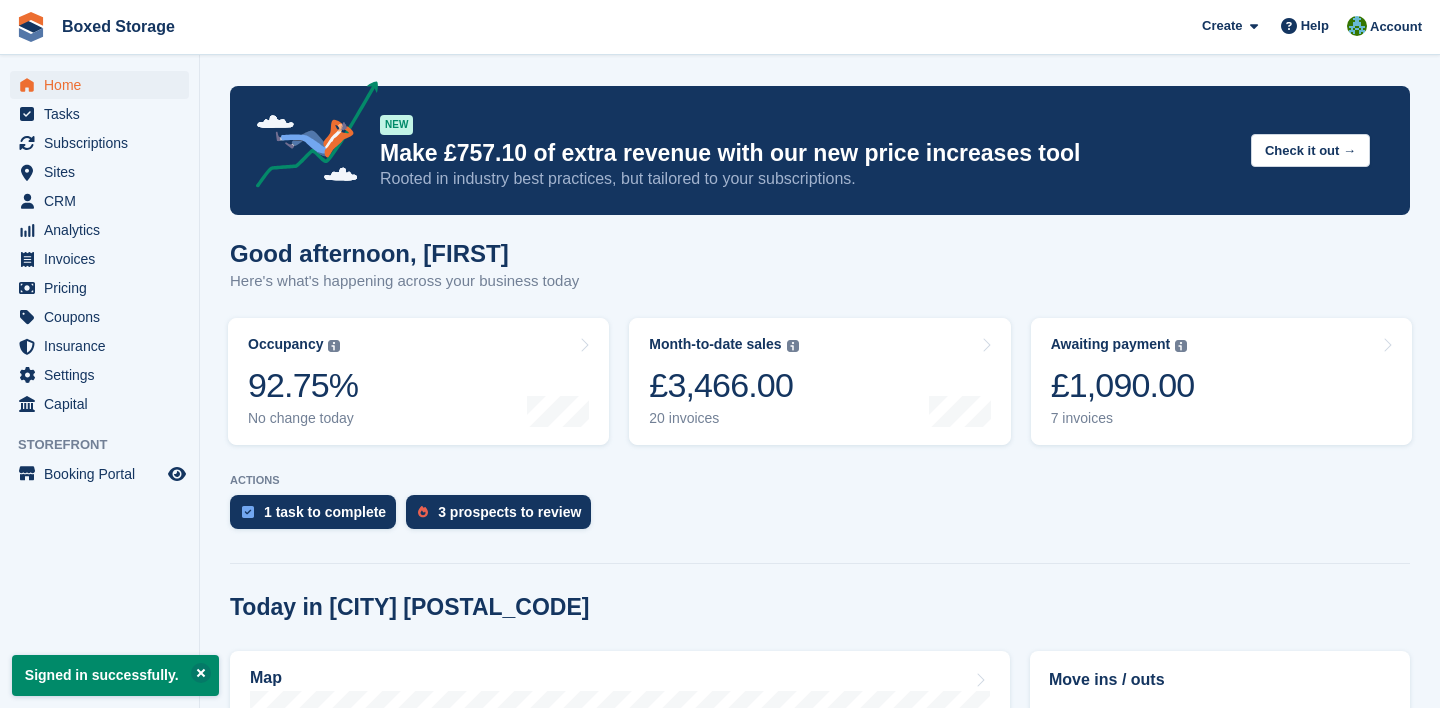 scroll, scrollTop: 0, scrollLeft: 0, axis: both 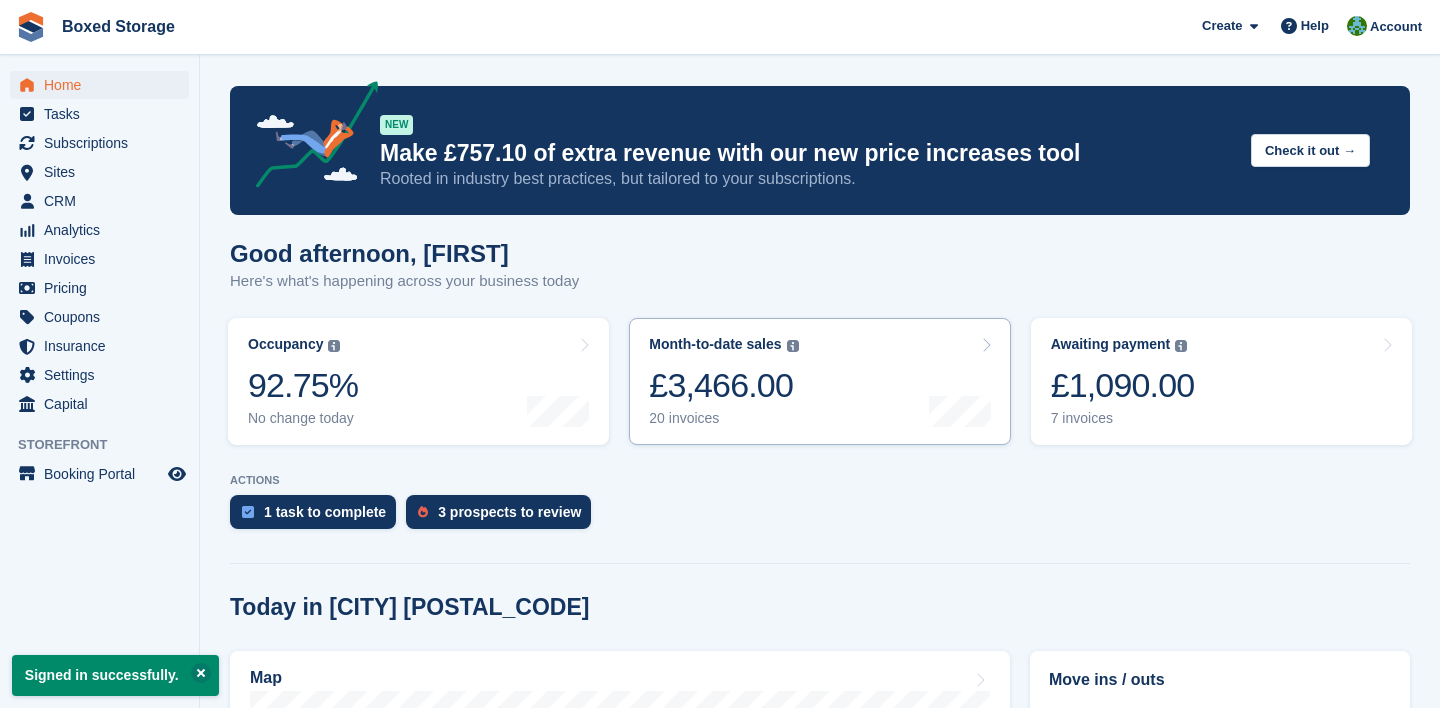 click on "Month-to-date sales
The sum of all finalised invoices generated this month to date, after discount, including tax.
£3,466.00
20 invoices" at bounding box center [819, 381] 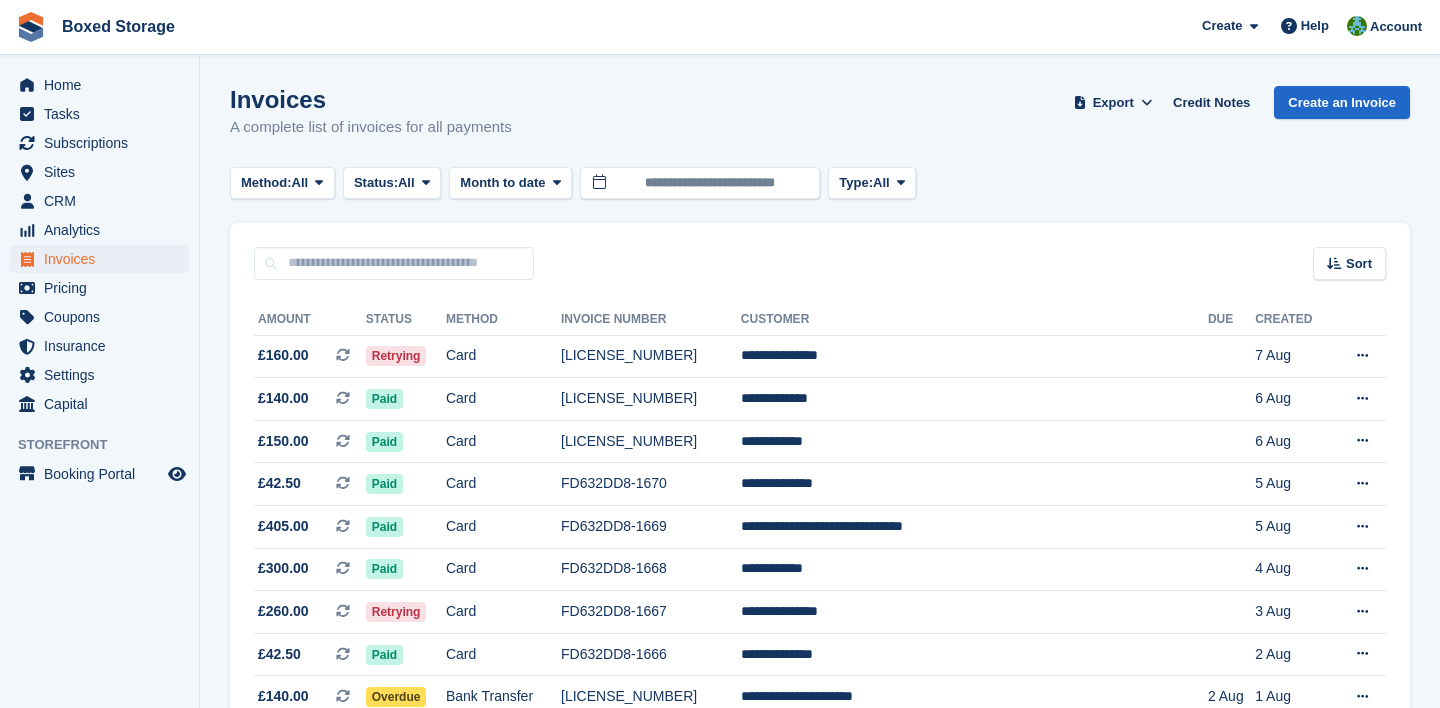 scroll, scrollTop: 0, scrollLeft: 0, axis: both 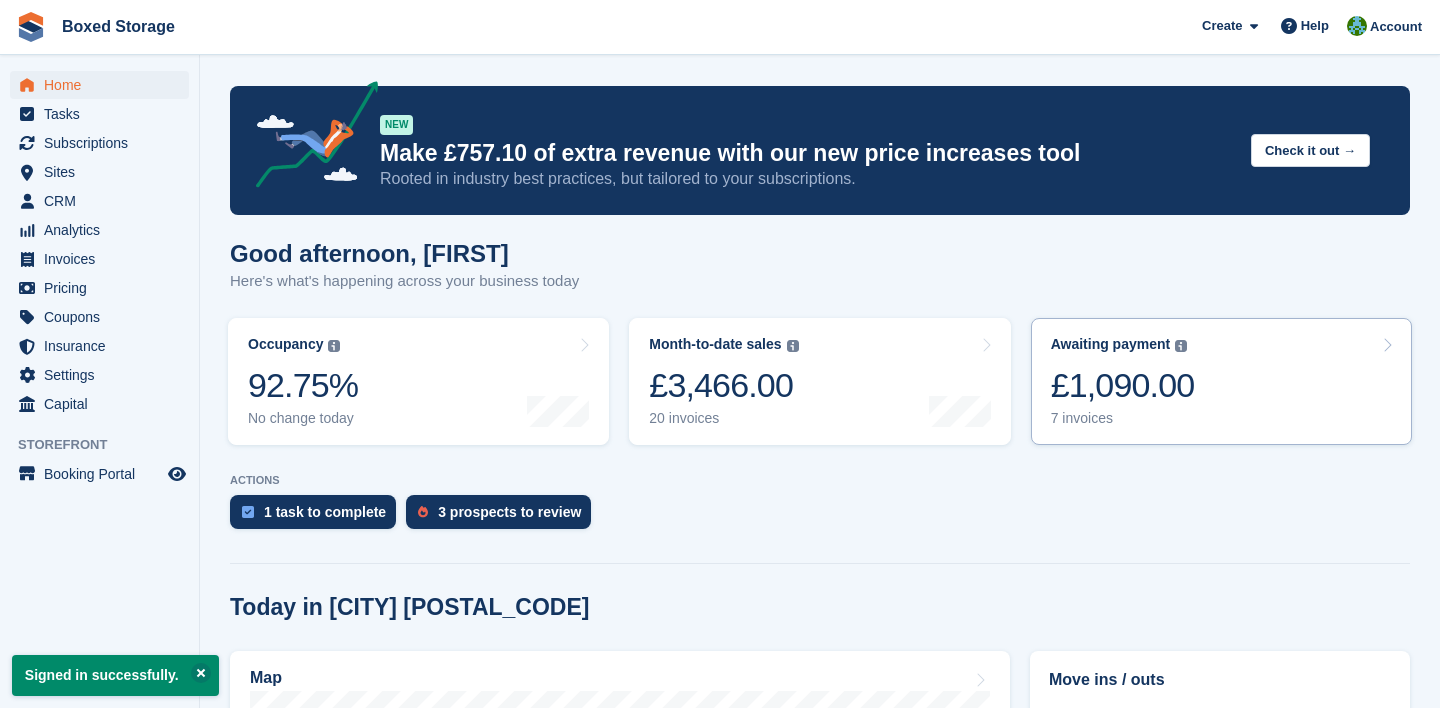click on "Awaiting payment
The total outstanding balance on all open invoices.
£1,090.00
7 invoices" at bounding box center [1123, 381] 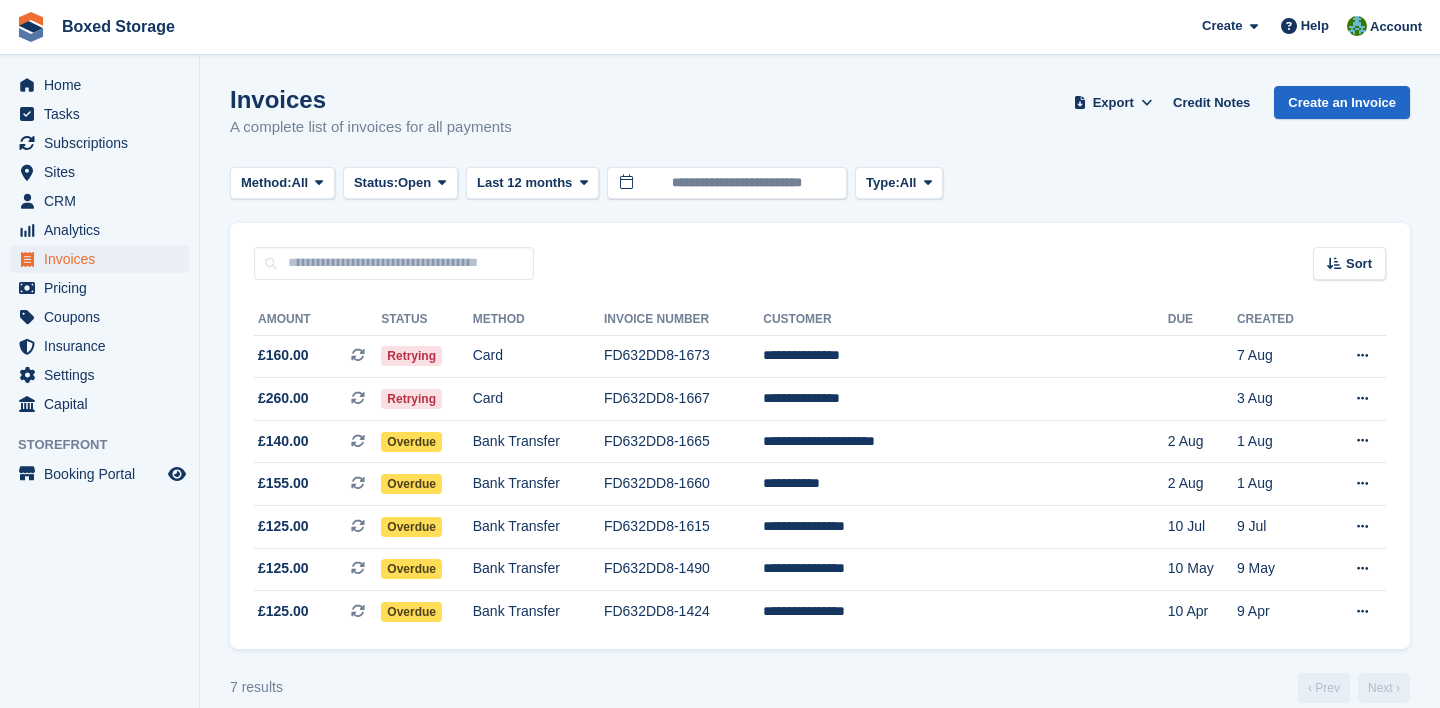 scroll, scrollTop: 0, scrollLeft: 0, axis: both 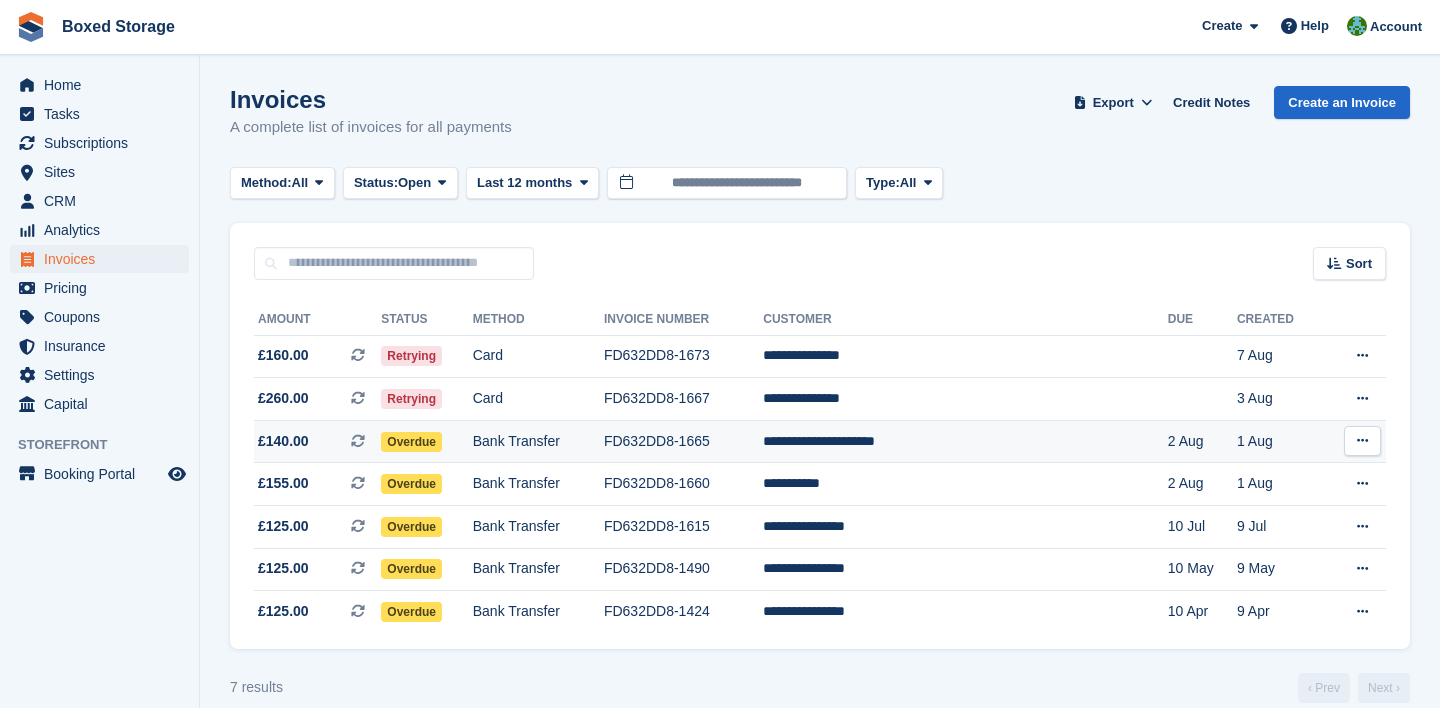 click on "**********" at bounding box center [965, 441] 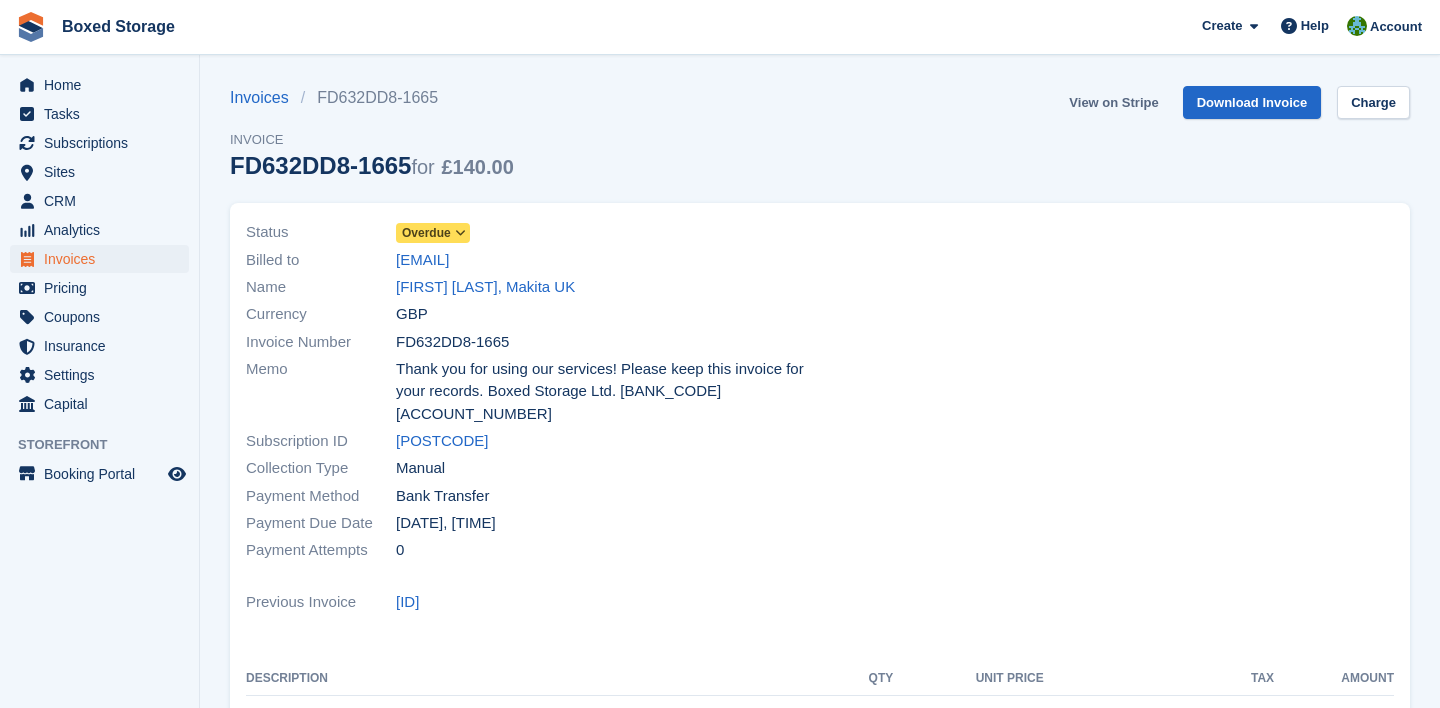 scroll, scrollTop: 0, scrollLeft: 0, axis: both 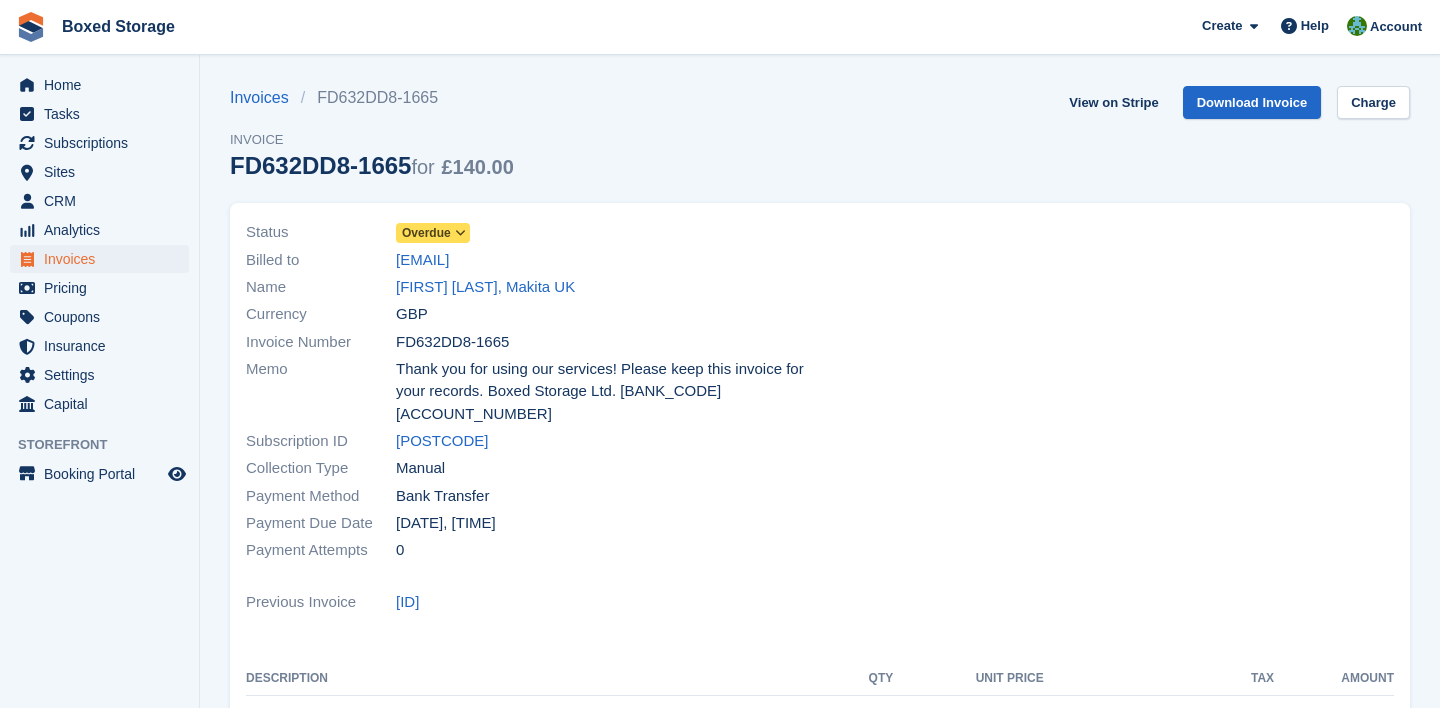 click on "Overdue" at bounding box center (426, 233) 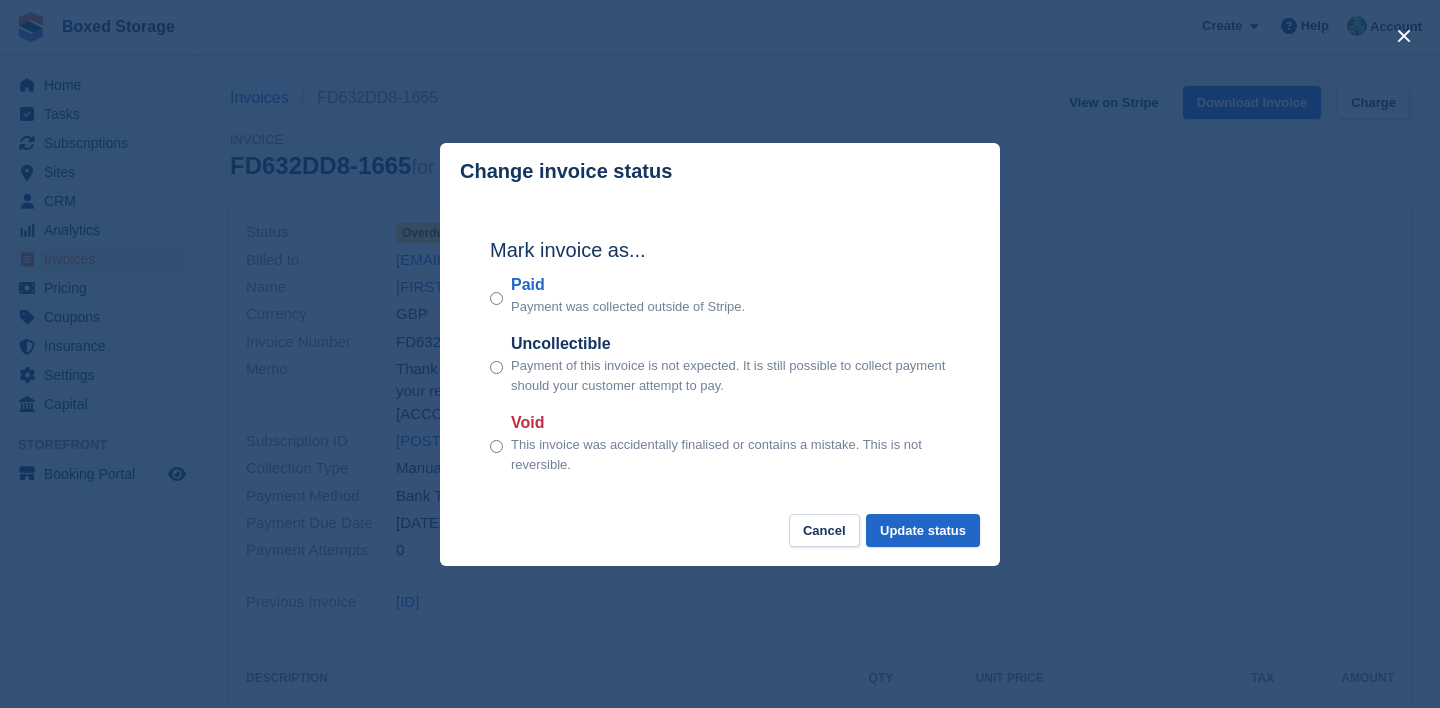 click on "Mark invoice as...
Paid
Payment was collected outside of Stripe.
Uncollectible
Payment of this invoice is not expected. It is still possible to collect payment should your customer attempt to pay.
Void
This invoice was accidentally finalised or contains a mistake. This is not reversible." at bounding box center [720, 357] 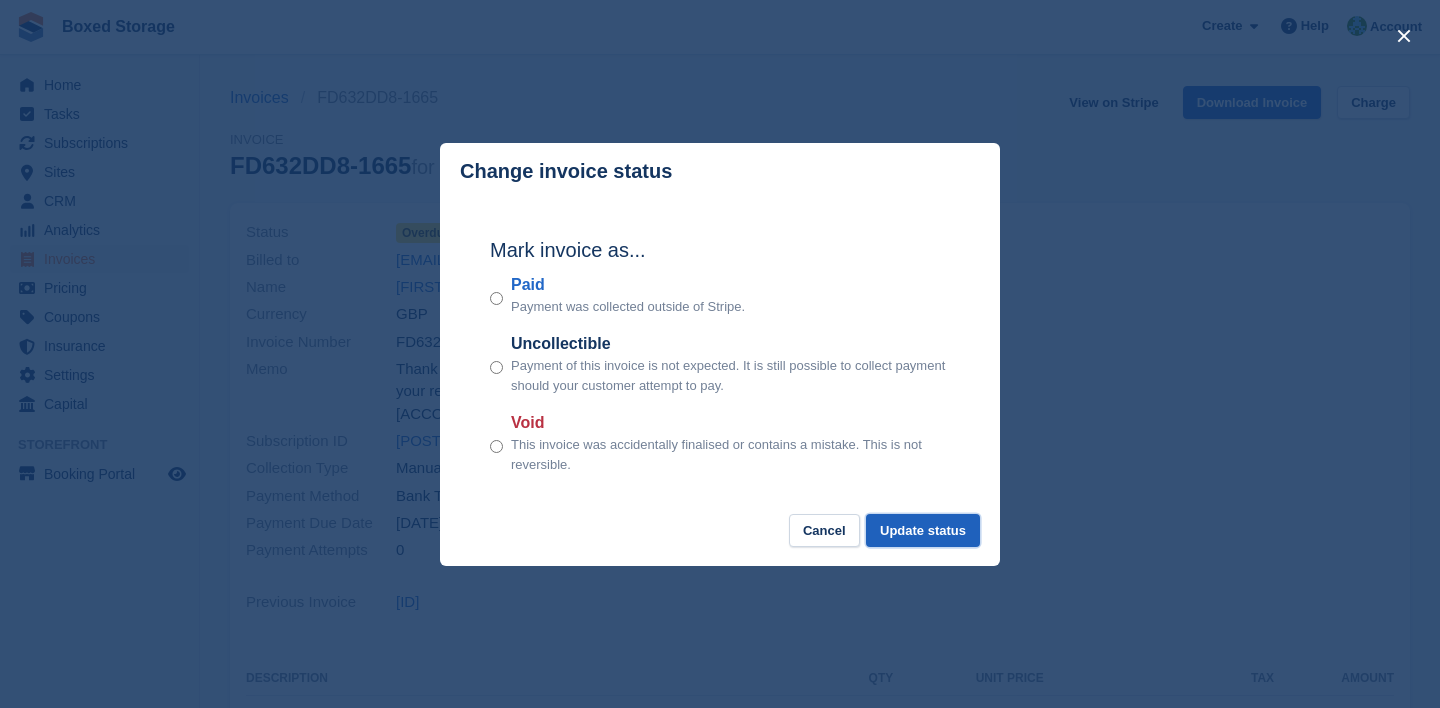 click on "Update status" at bounding box center [923, 530] 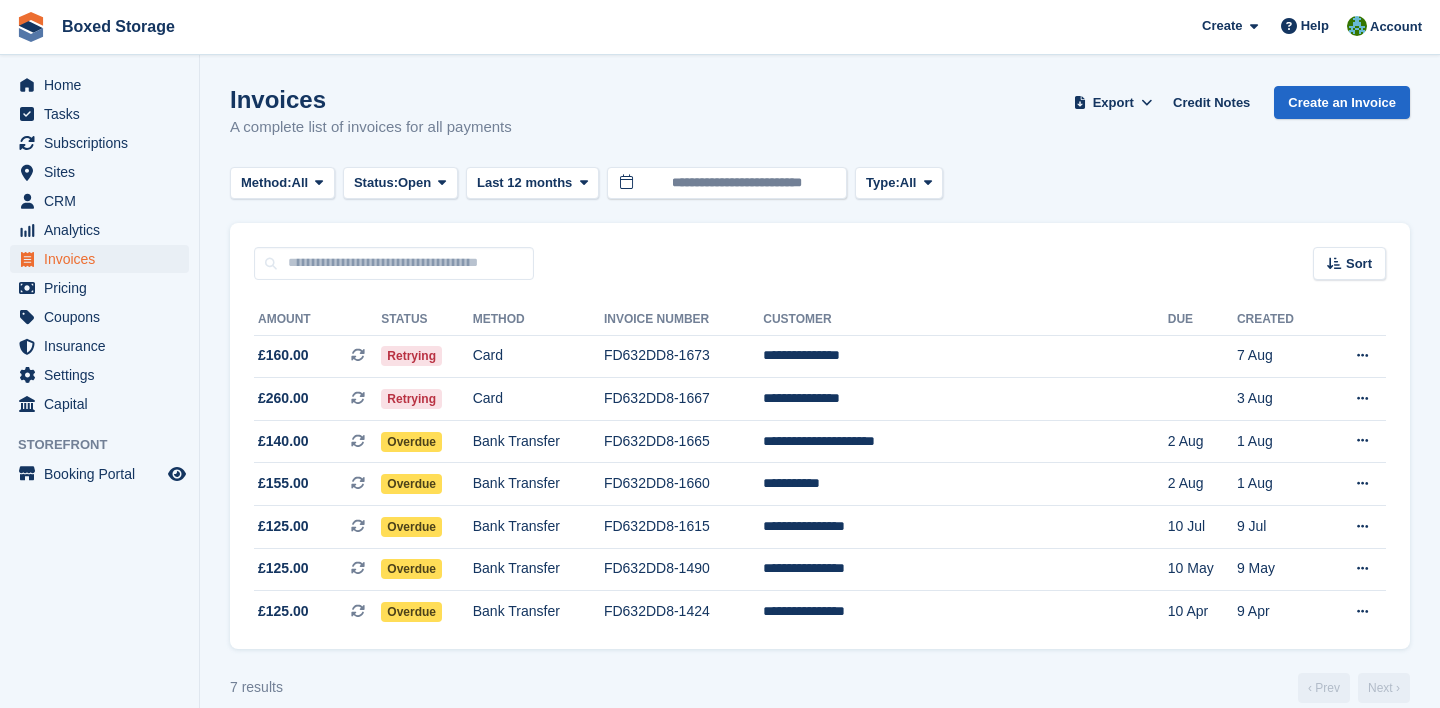 scroll, scrollTop: 0, scrollLeft: 0, axis: both 